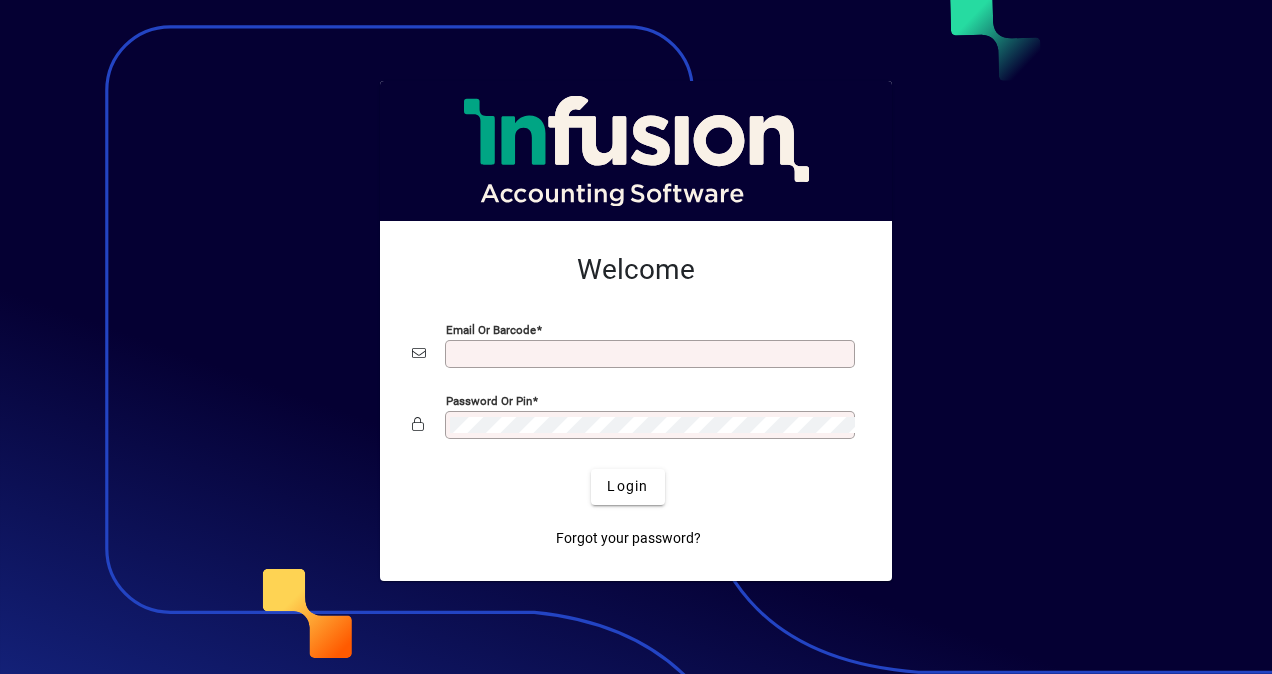 scroll, scrollTop: 0, scrollLeft: 0, axis: both 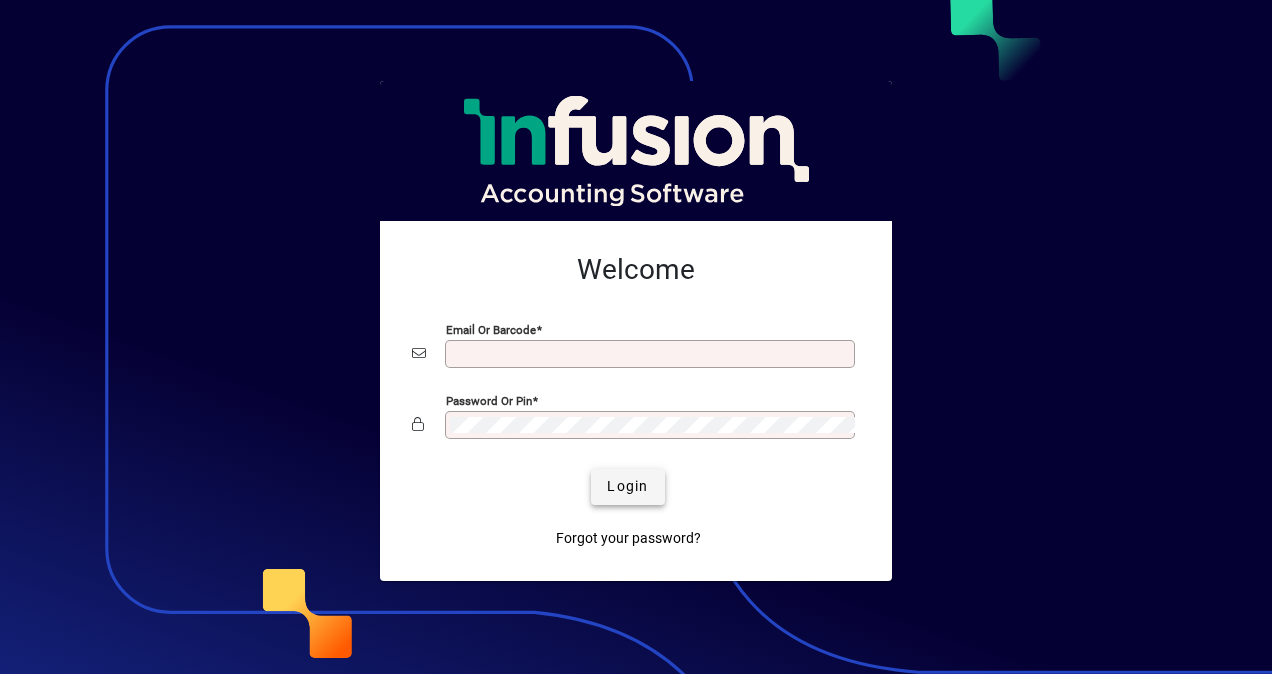 type on "**********" 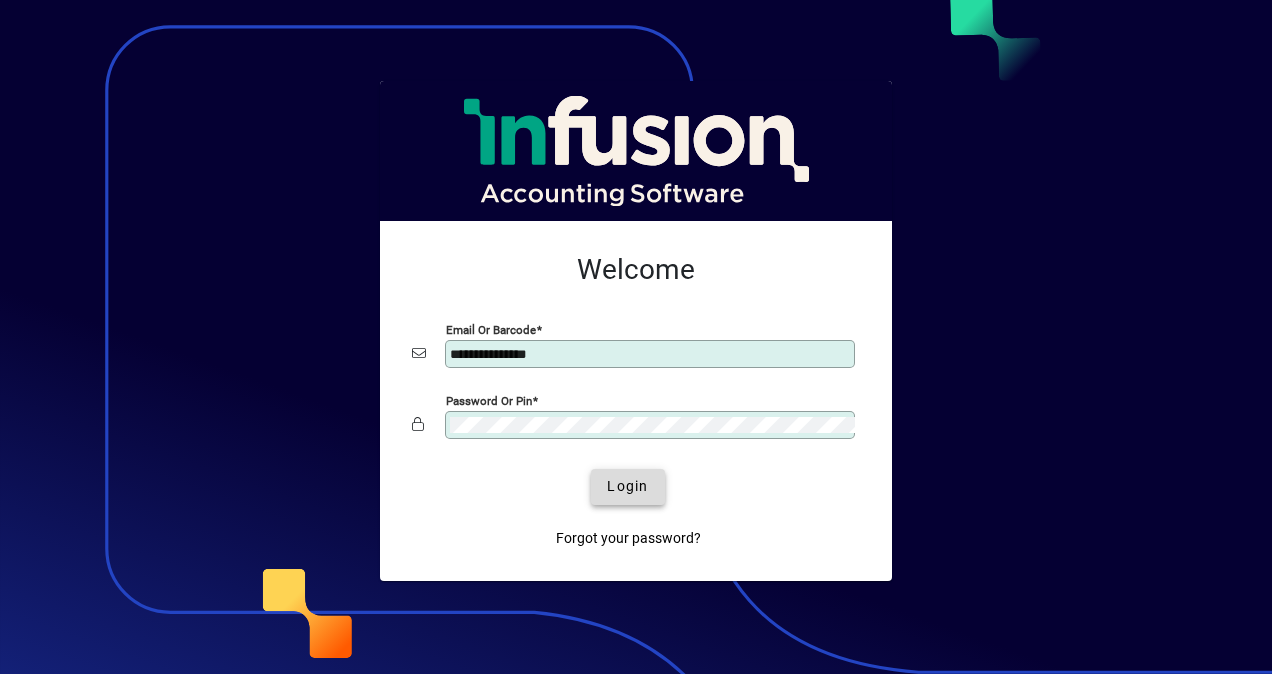 click on "Login" 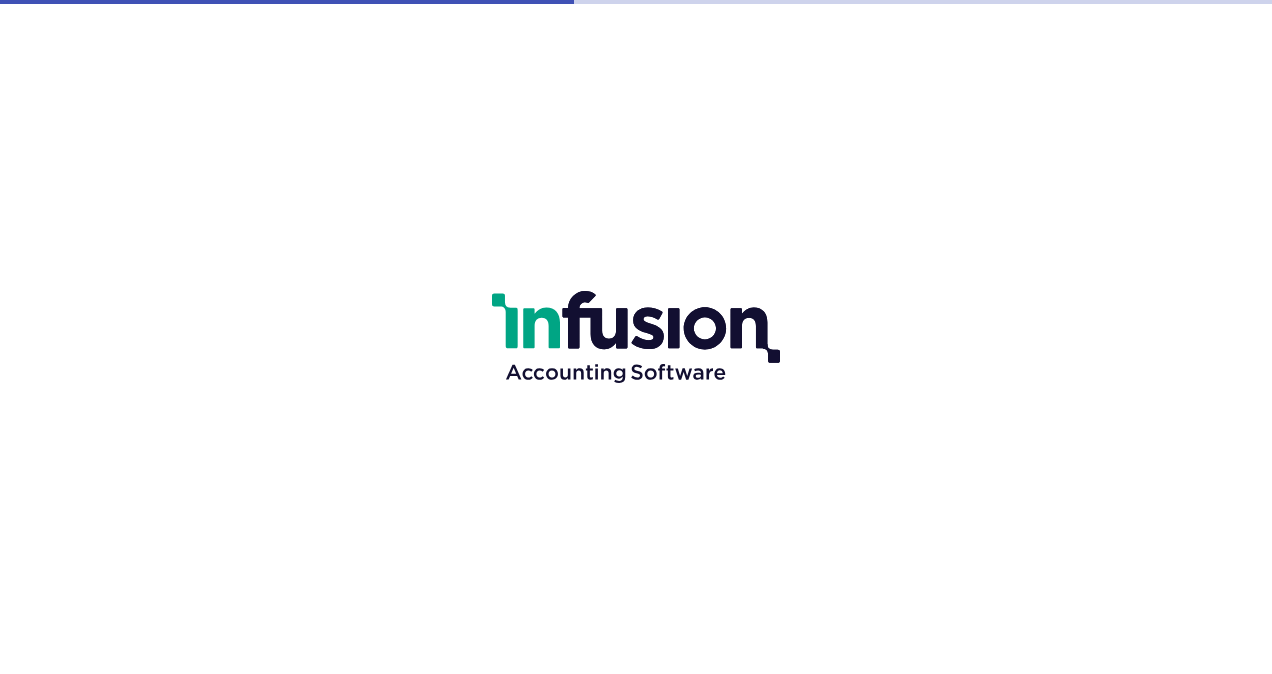 scroll, scrollTop: 0, scrollLeft: 0, axis: both 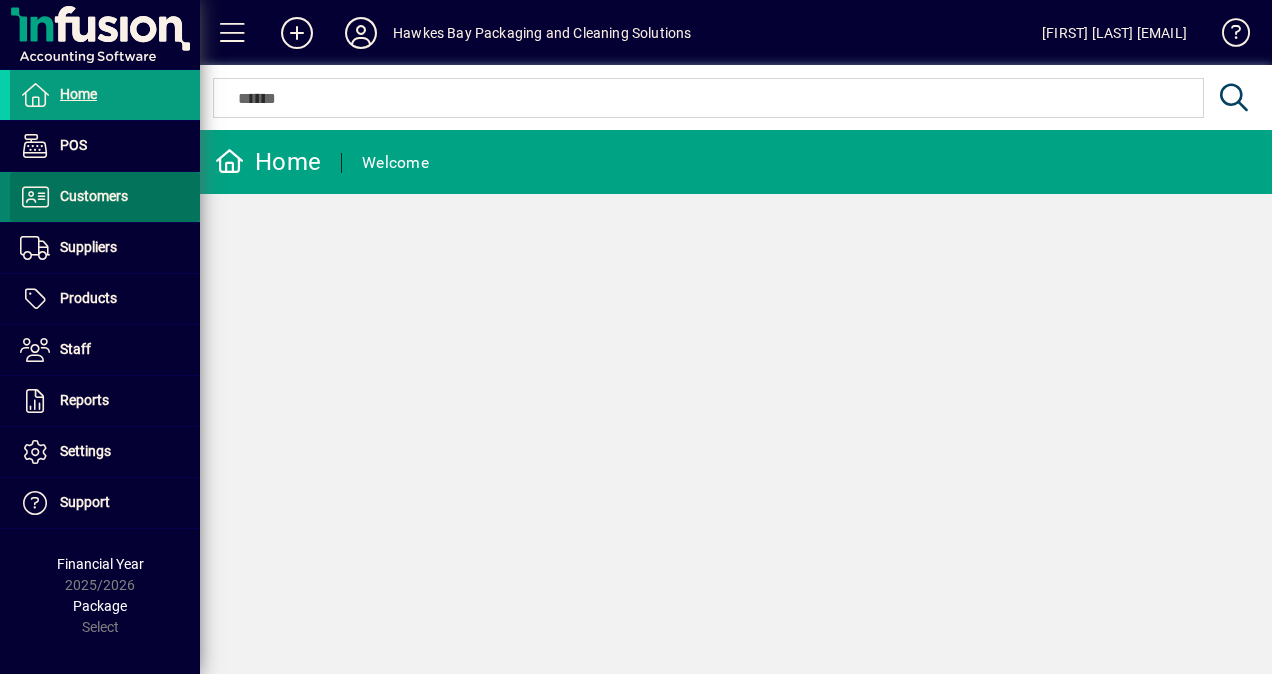 click on "Customers" at bounding box center (69, 197) 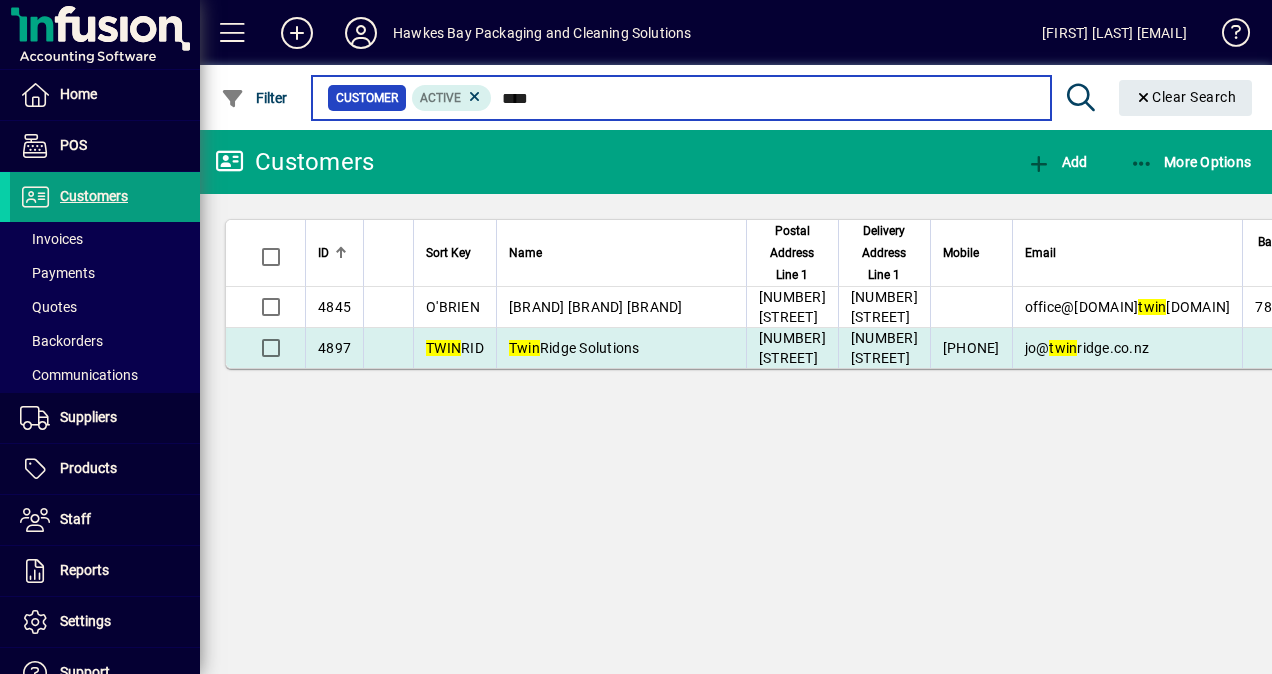 type on "****" 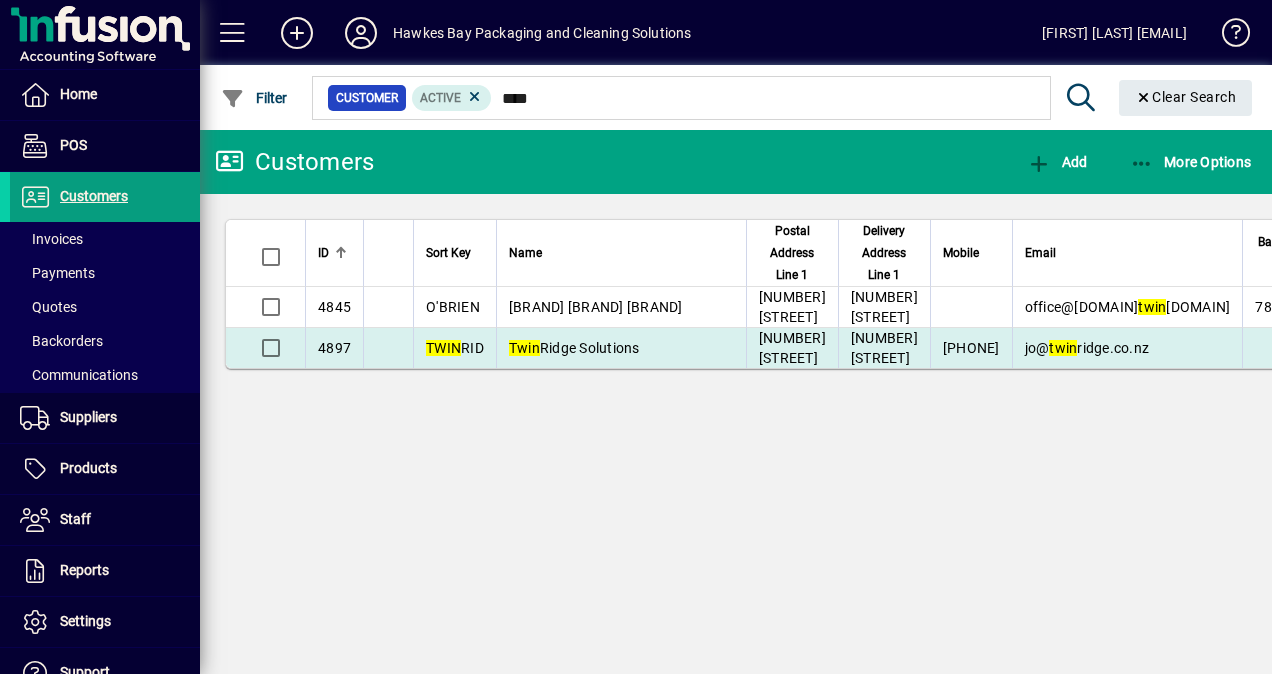 click on "Twin Ridge Solutions" at bounding box center [621, 348] 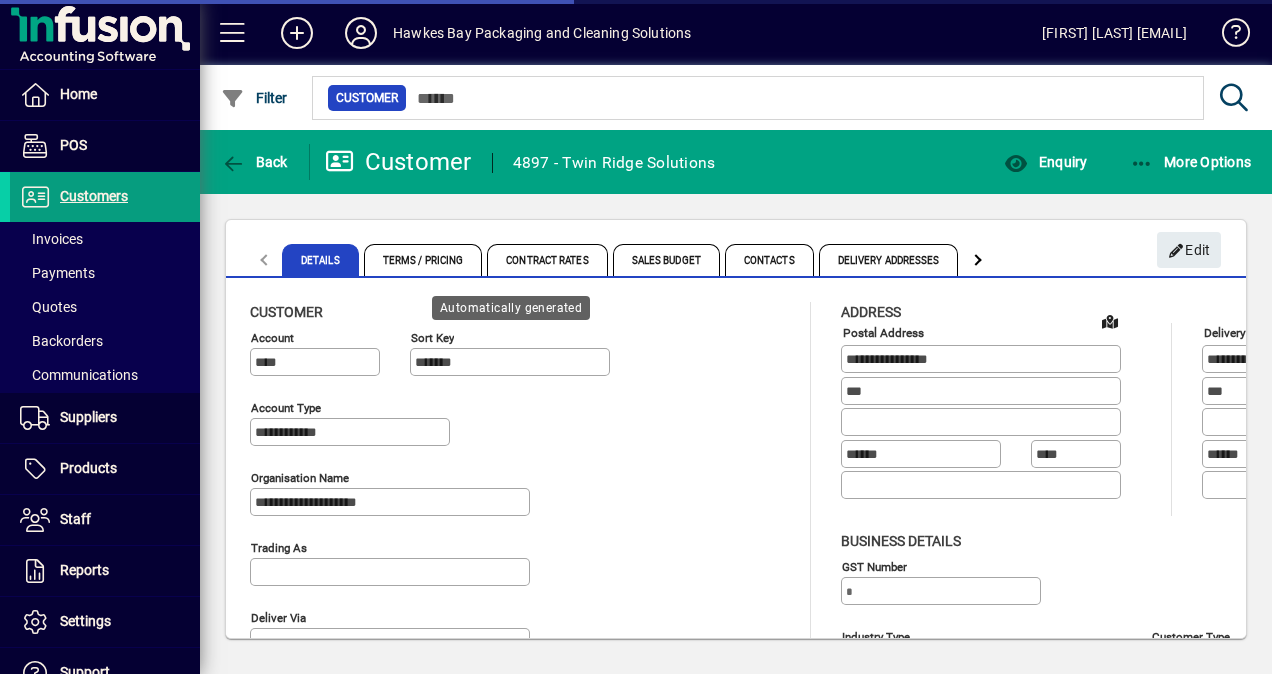 type on "*******" 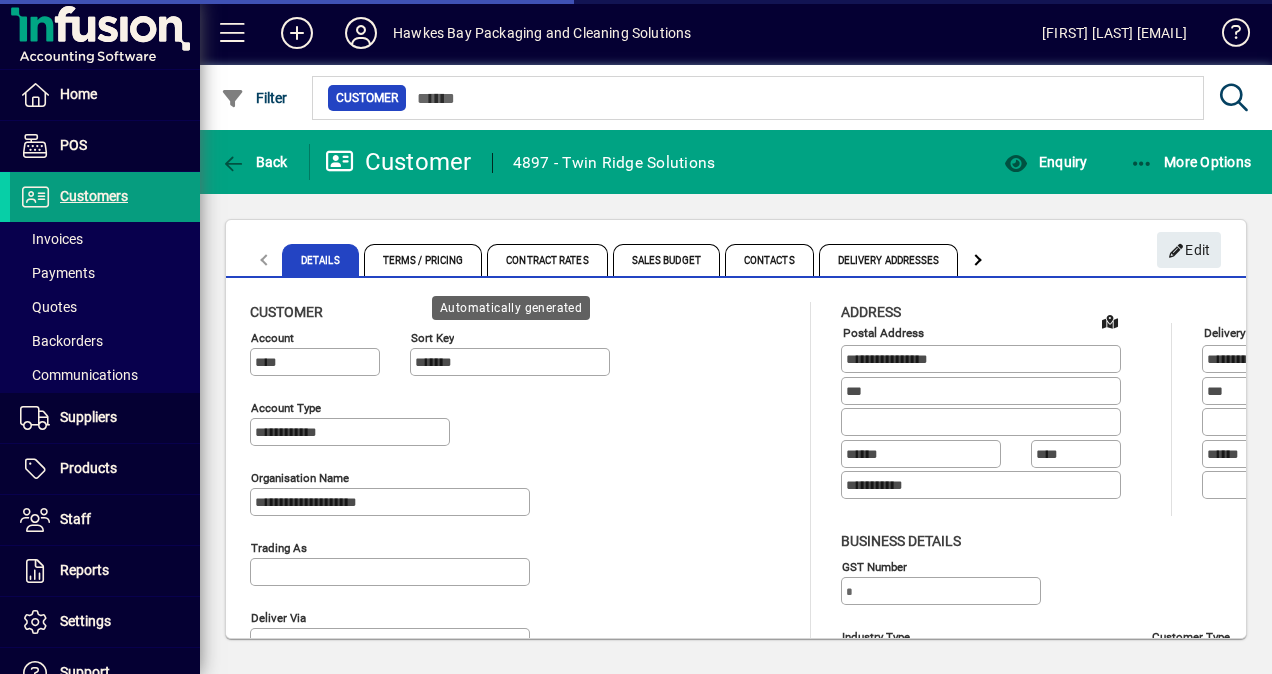 type on "**********" 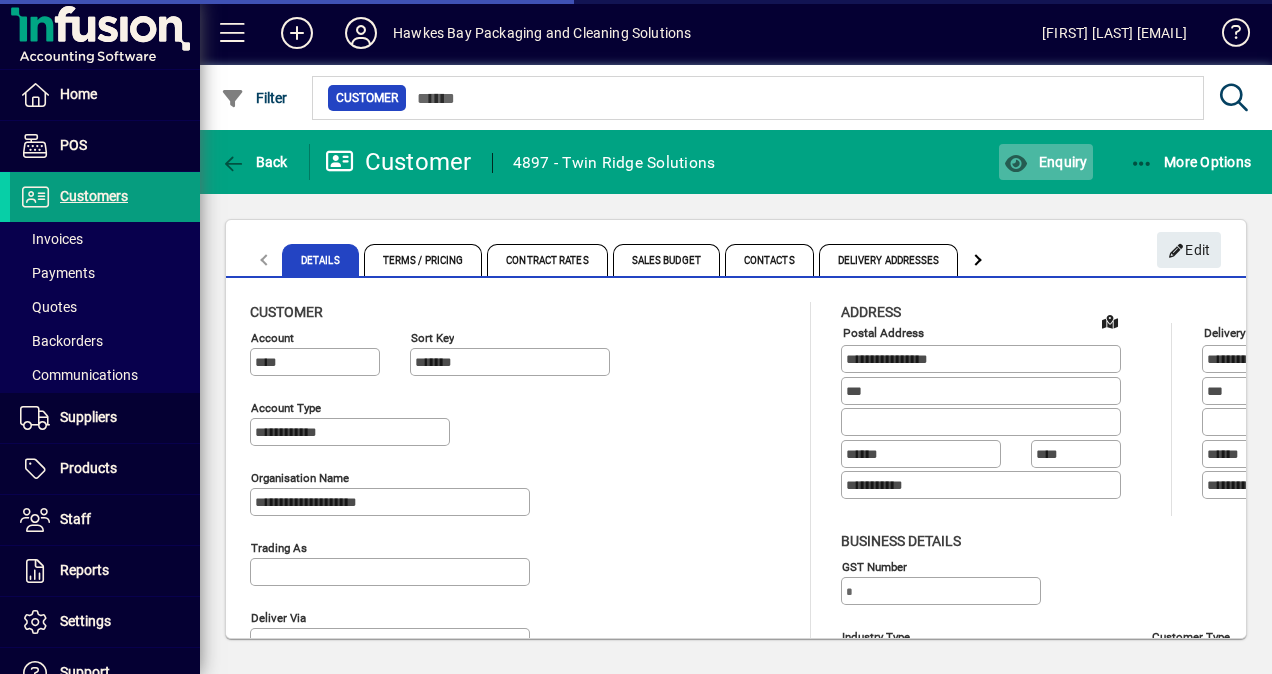 type on "**********" 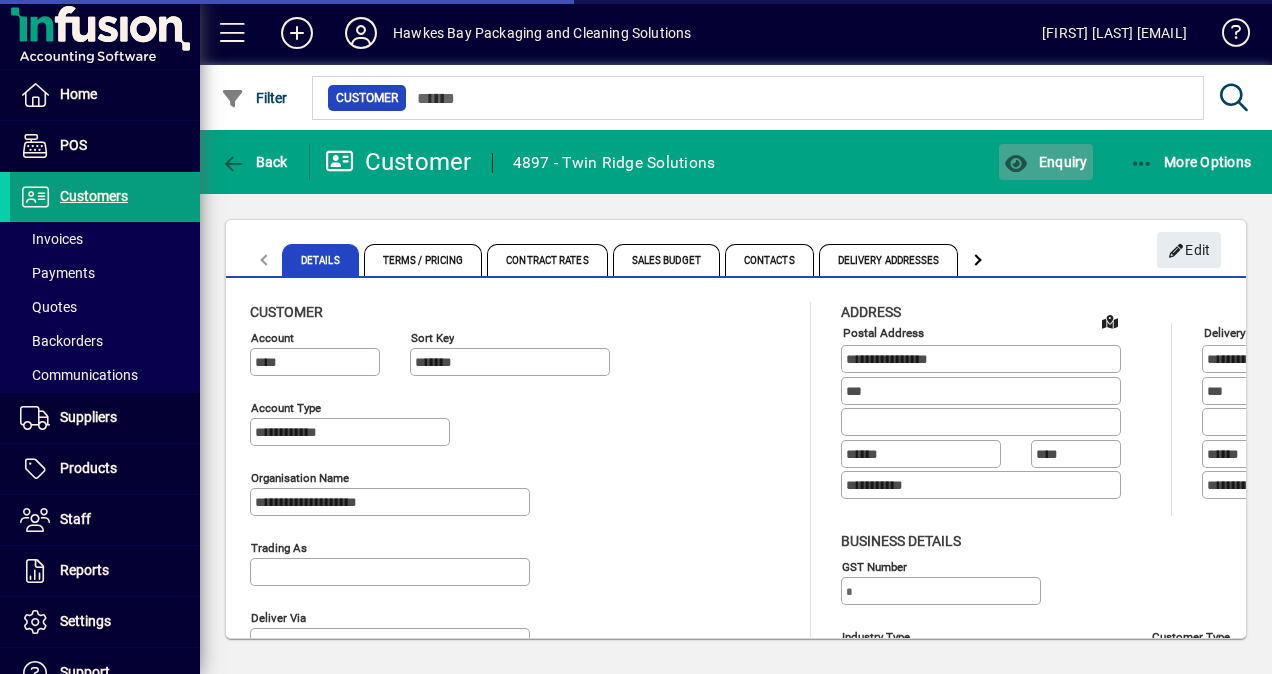 click on "Enquiry" 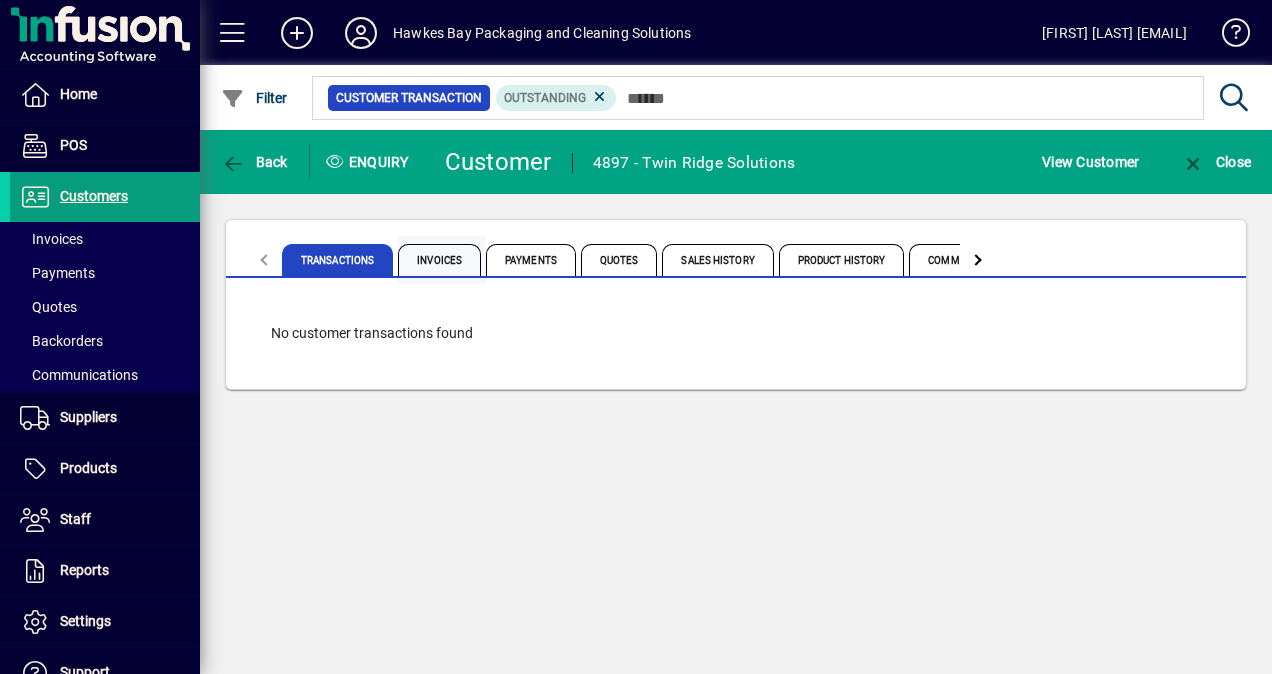 click on "Invoices" at bounding box center [439, 260] 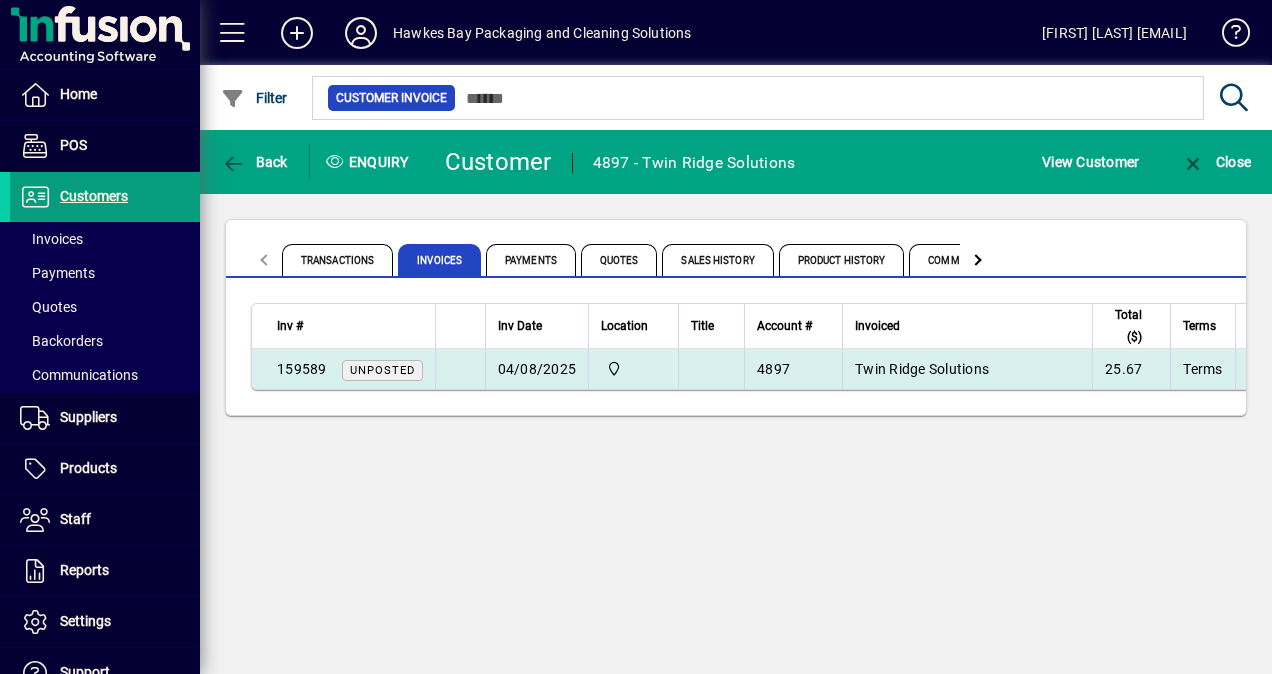 click on "159589" at bounding box center (302, 369) 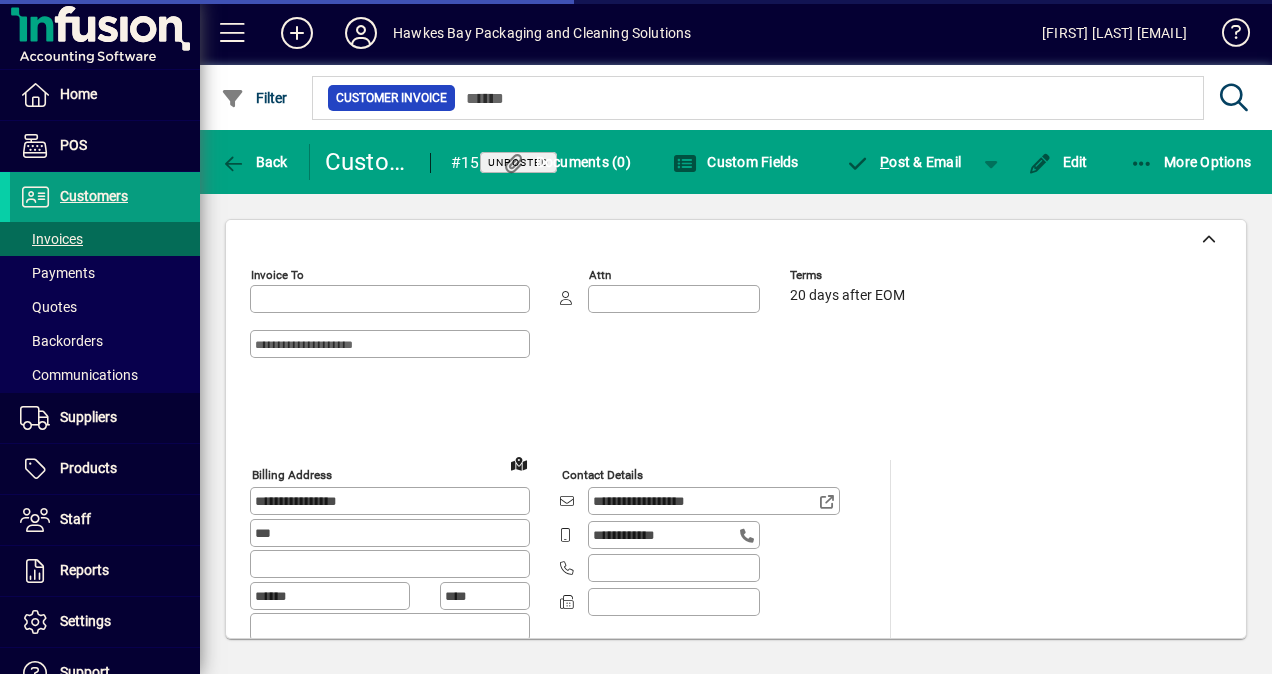 type on "**********" 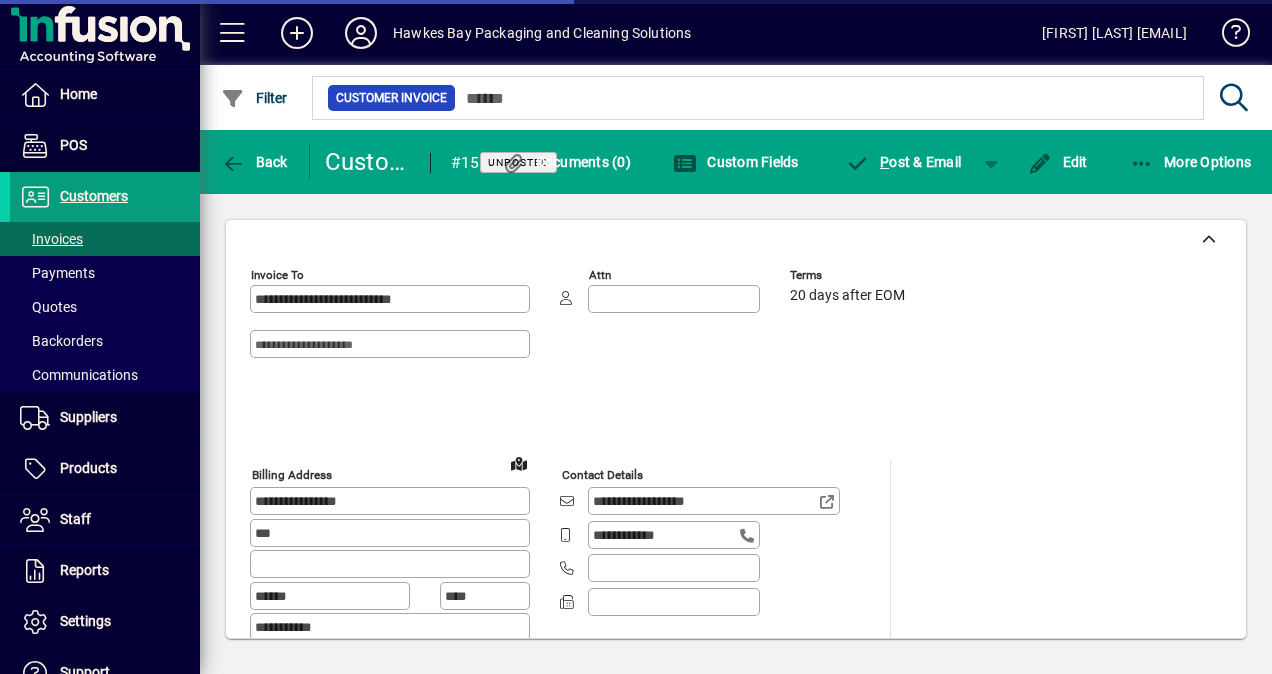 type on "**********" 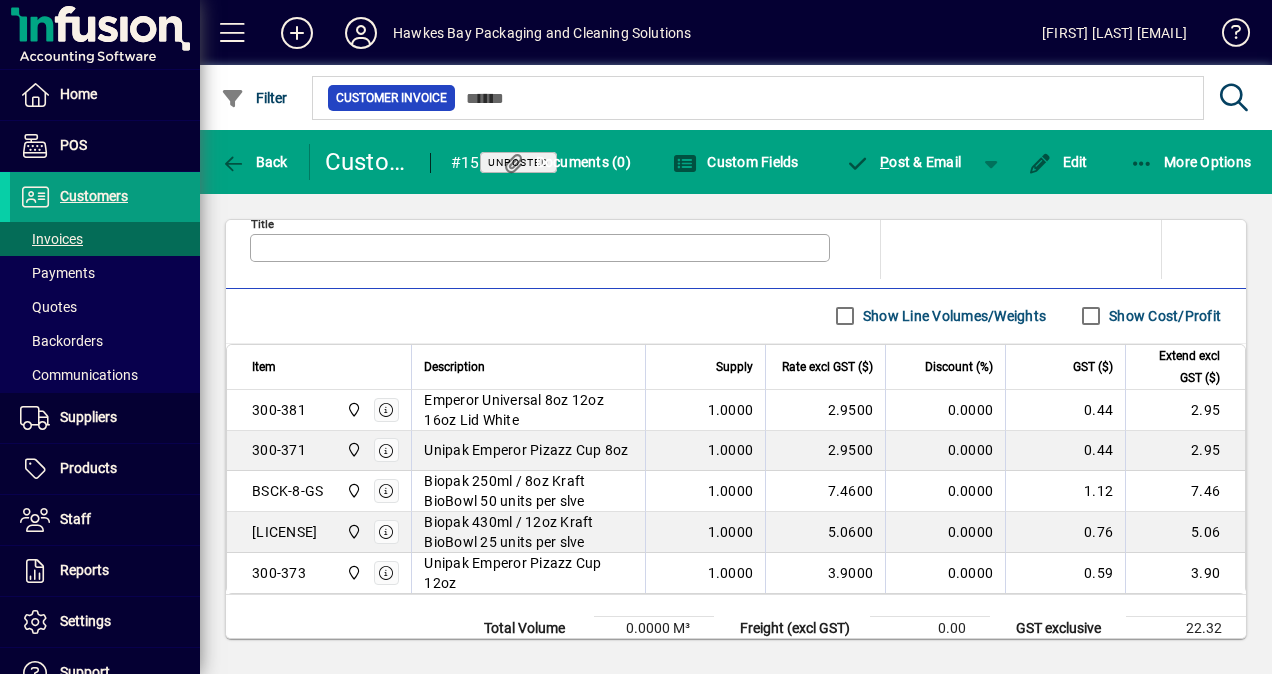 scroll, scrollTop: 1077, scrollLeft: 0, axis: vertical 